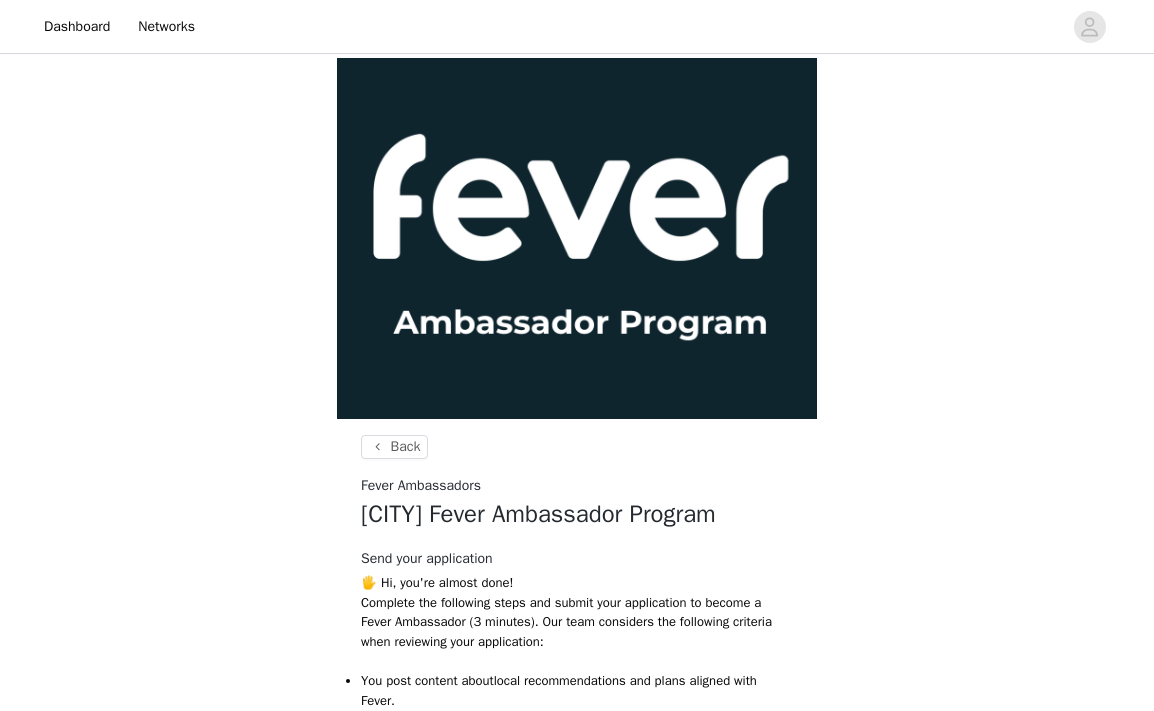 scroll, scrollTop: 0, scrollLeft: 0, axis: both 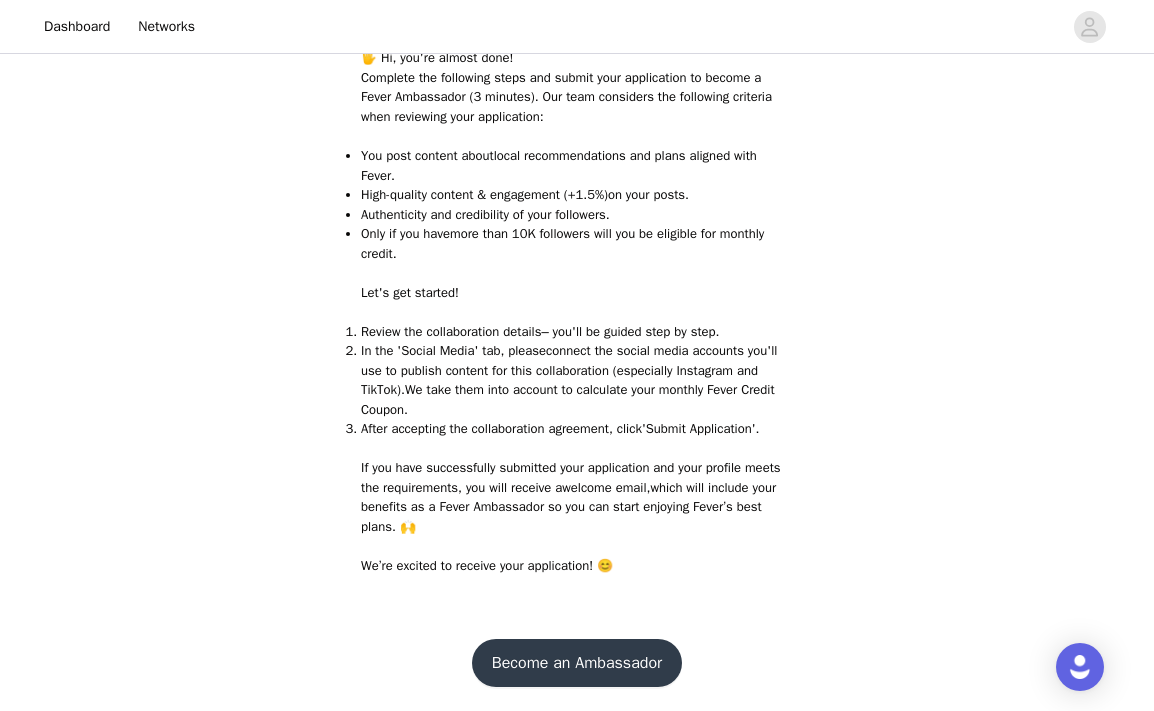 click on "Become an Ambassador" at bounding box center (577, 663) 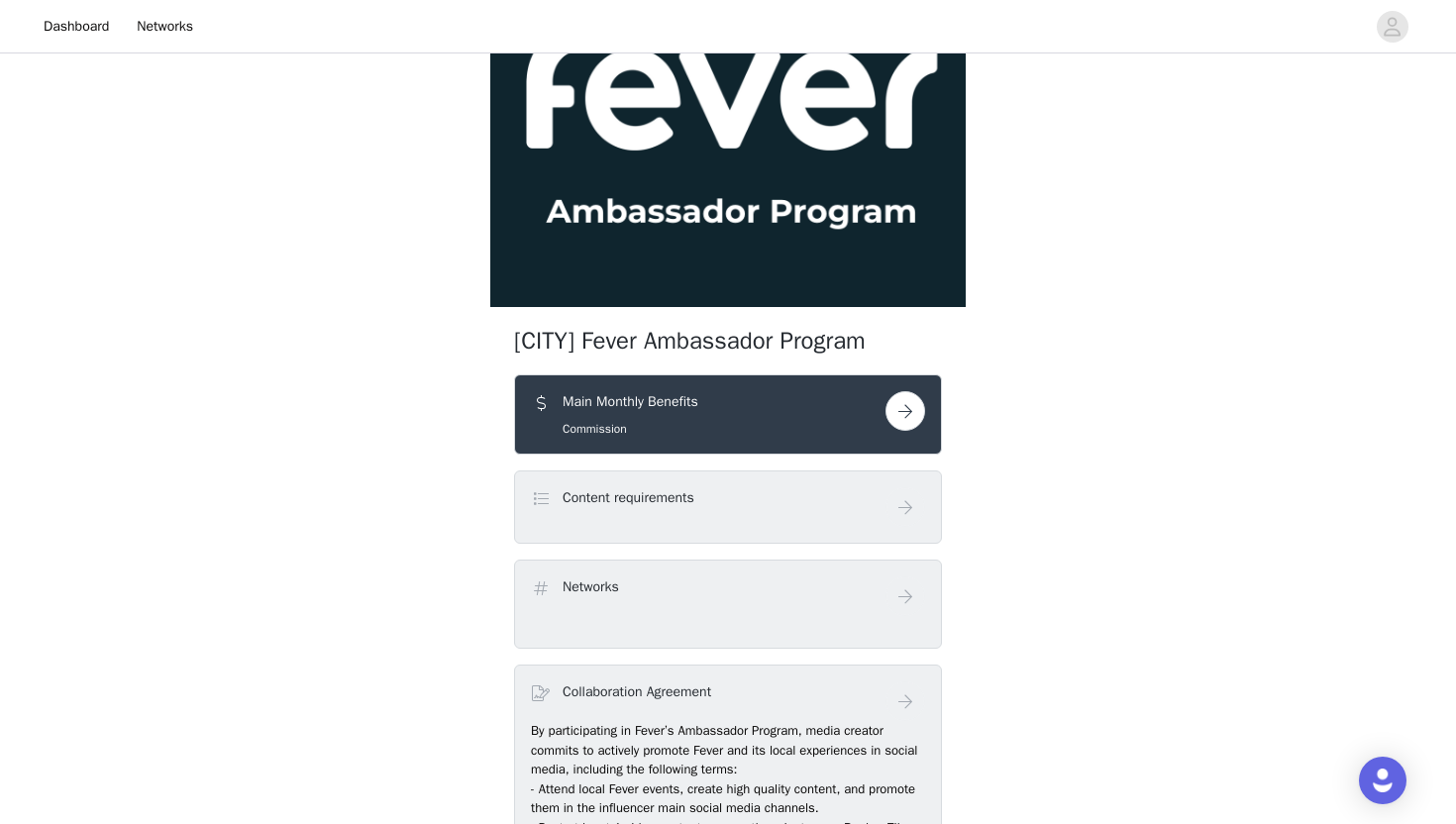 scroll, scrollTop: 31, scrollLeft: 0, axis: vertical 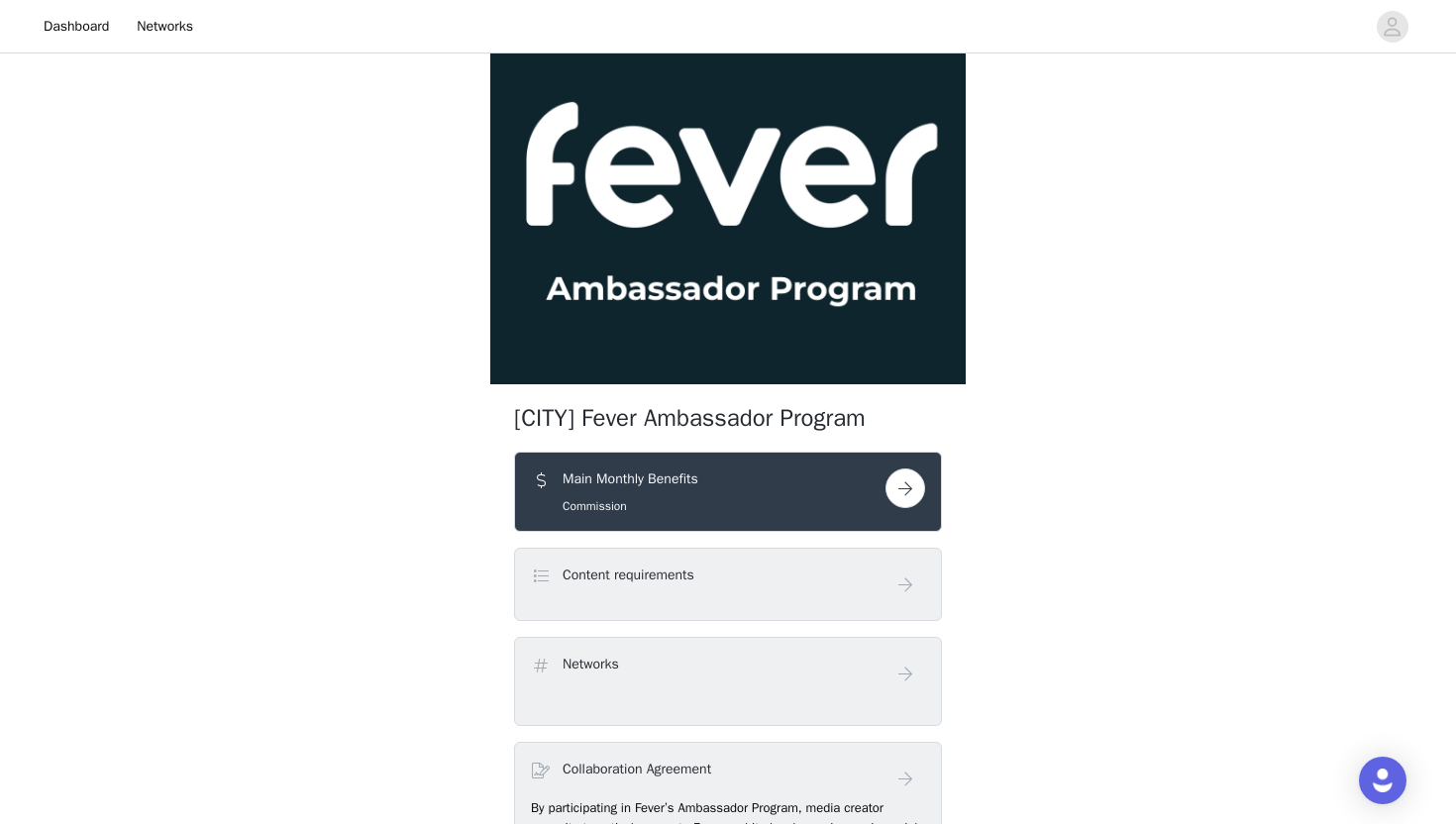 click at bounding box center (905, 488) 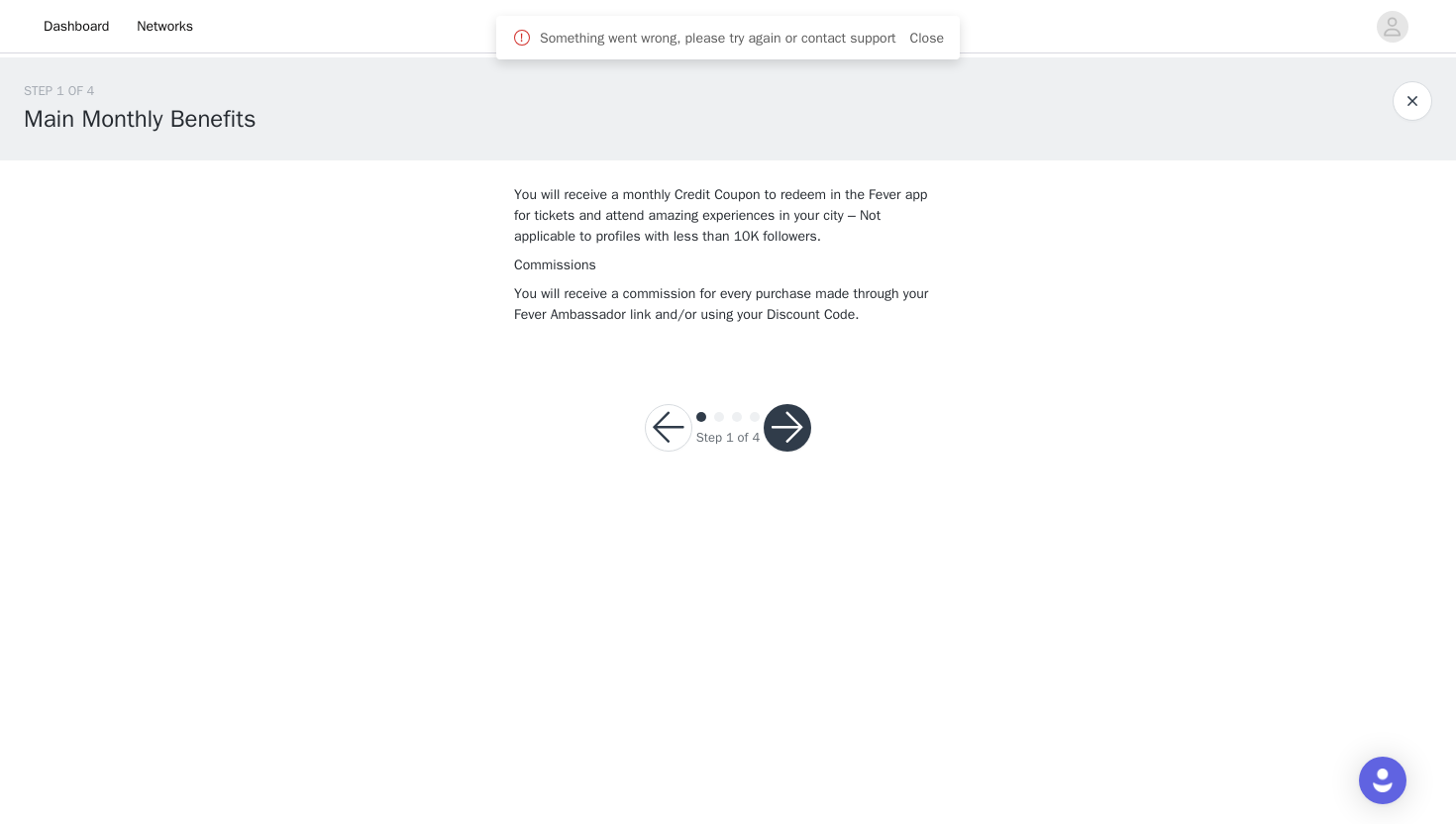 scroll, scrollTop: 0, scrollLeft: 0, axis: both 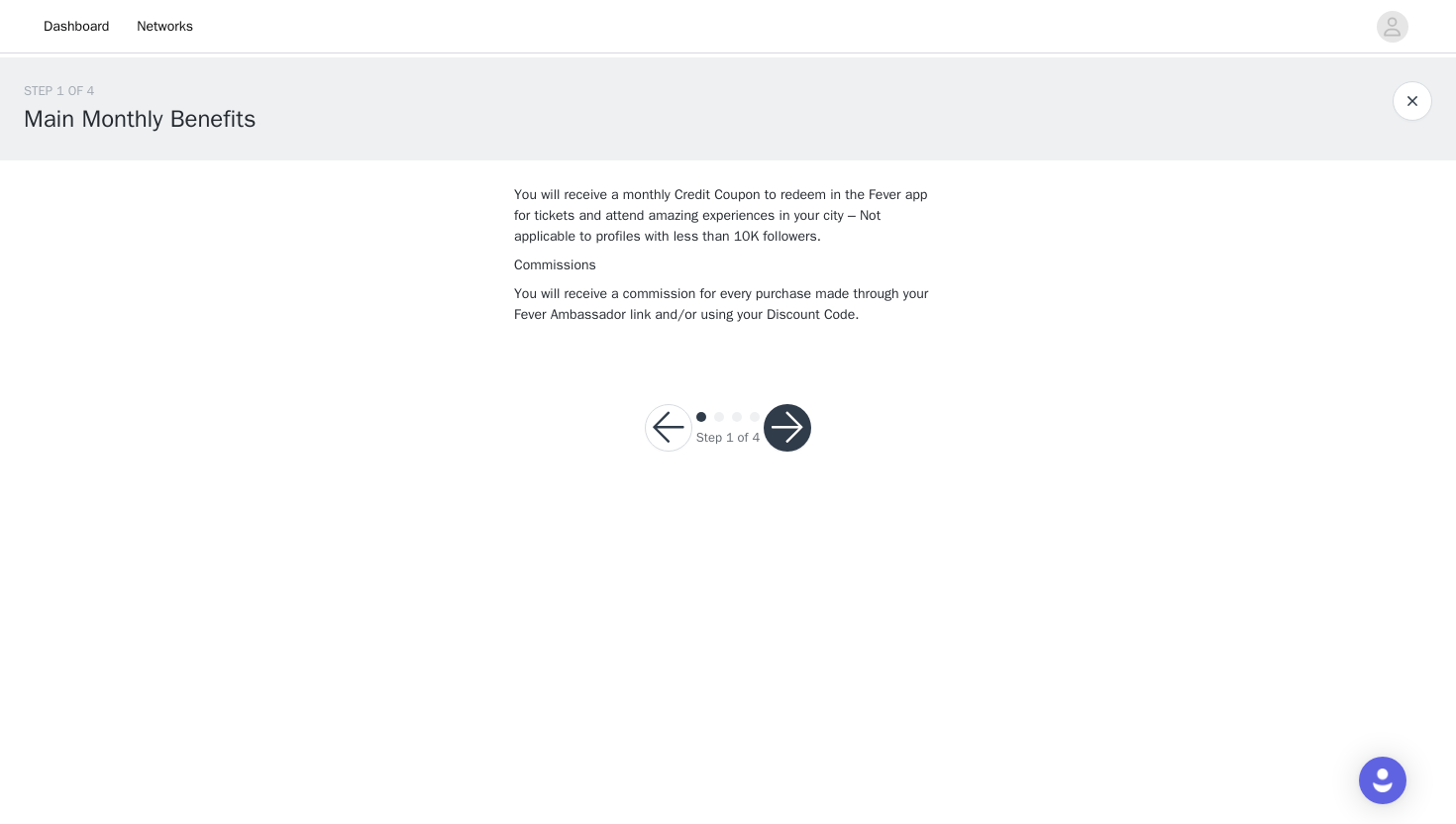 click at bounding box center [787, 428] 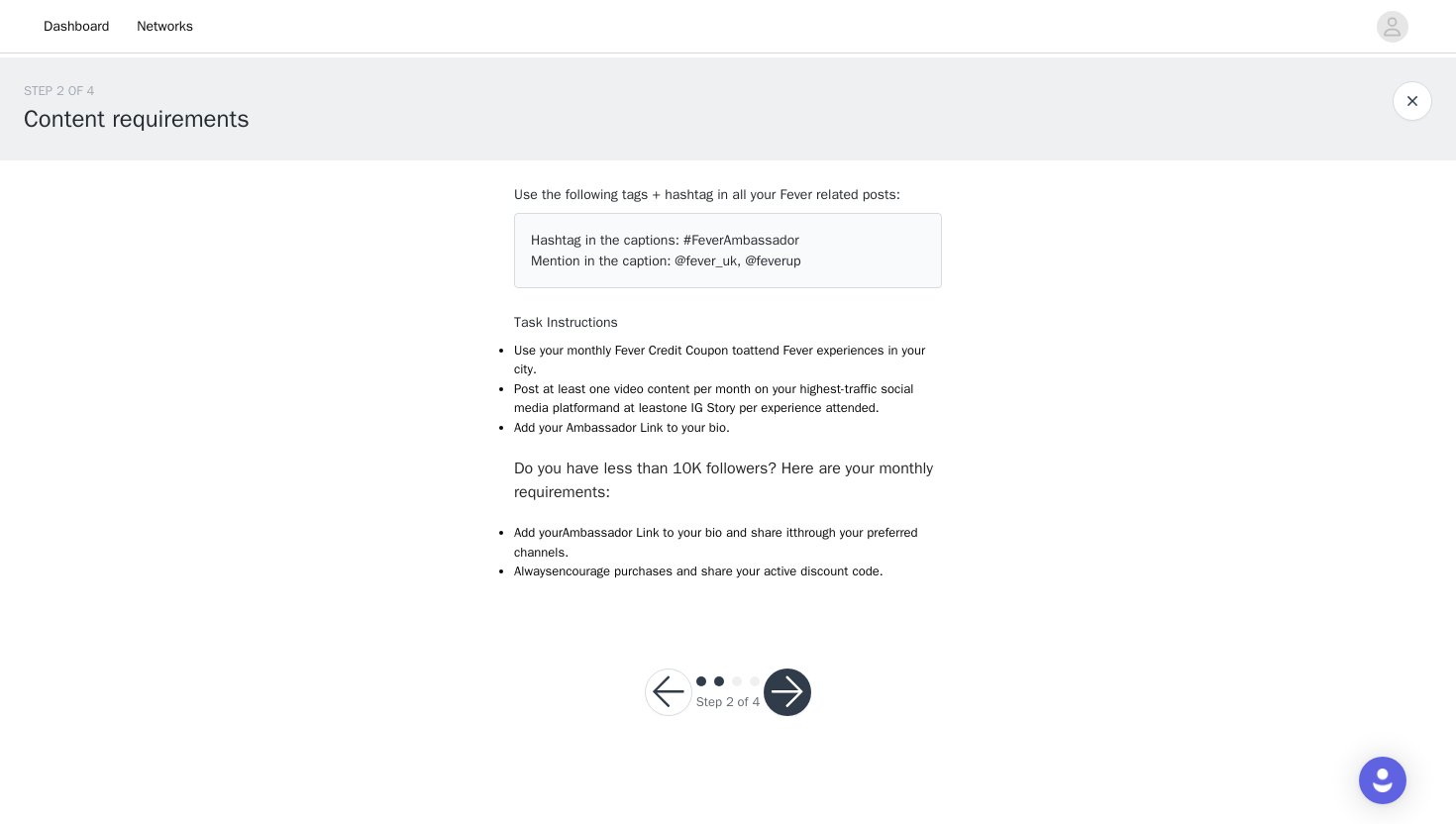 click at bounding box center (787, 692) 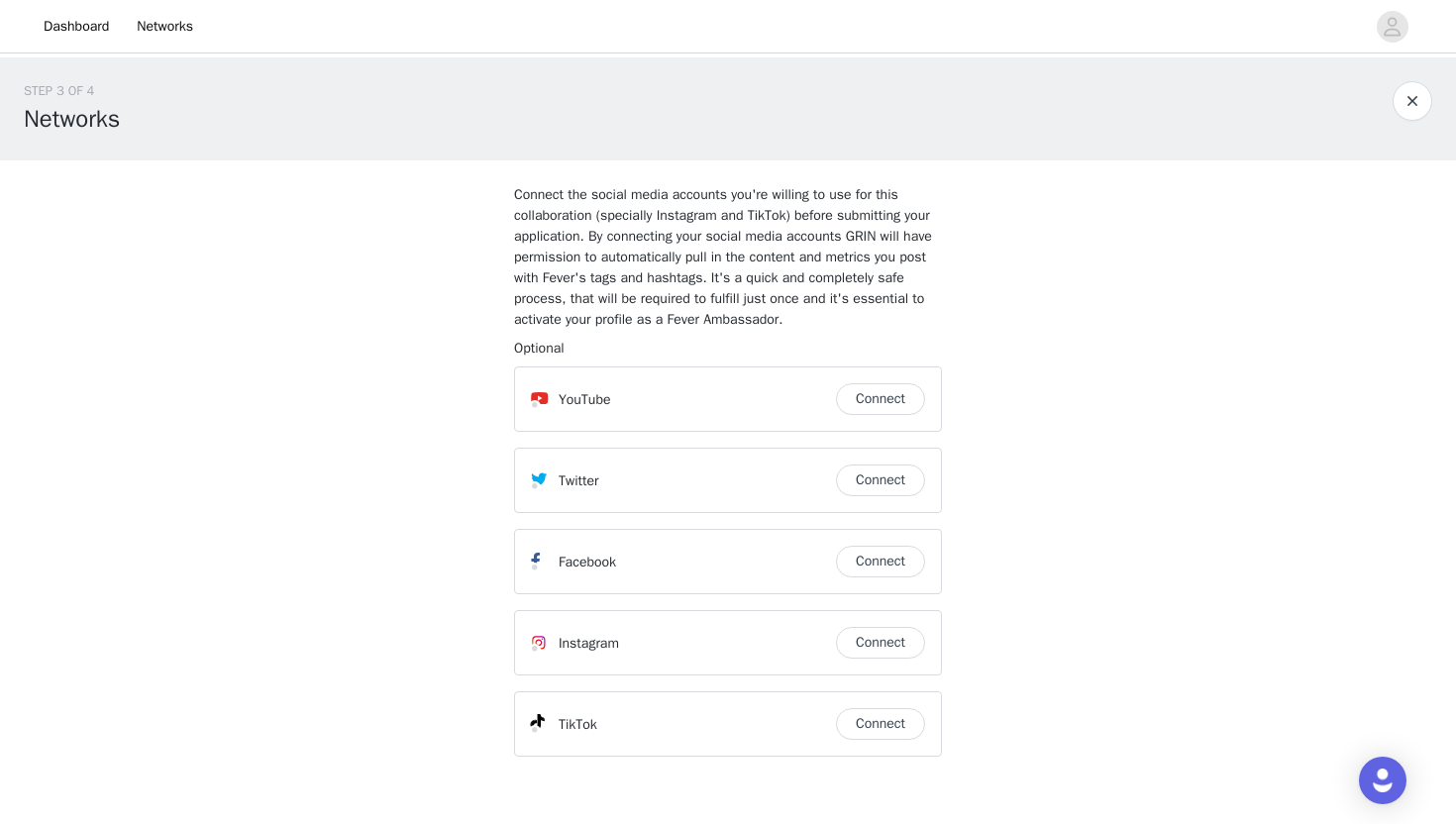 click on "Connect" at bounding box center (881, 643) 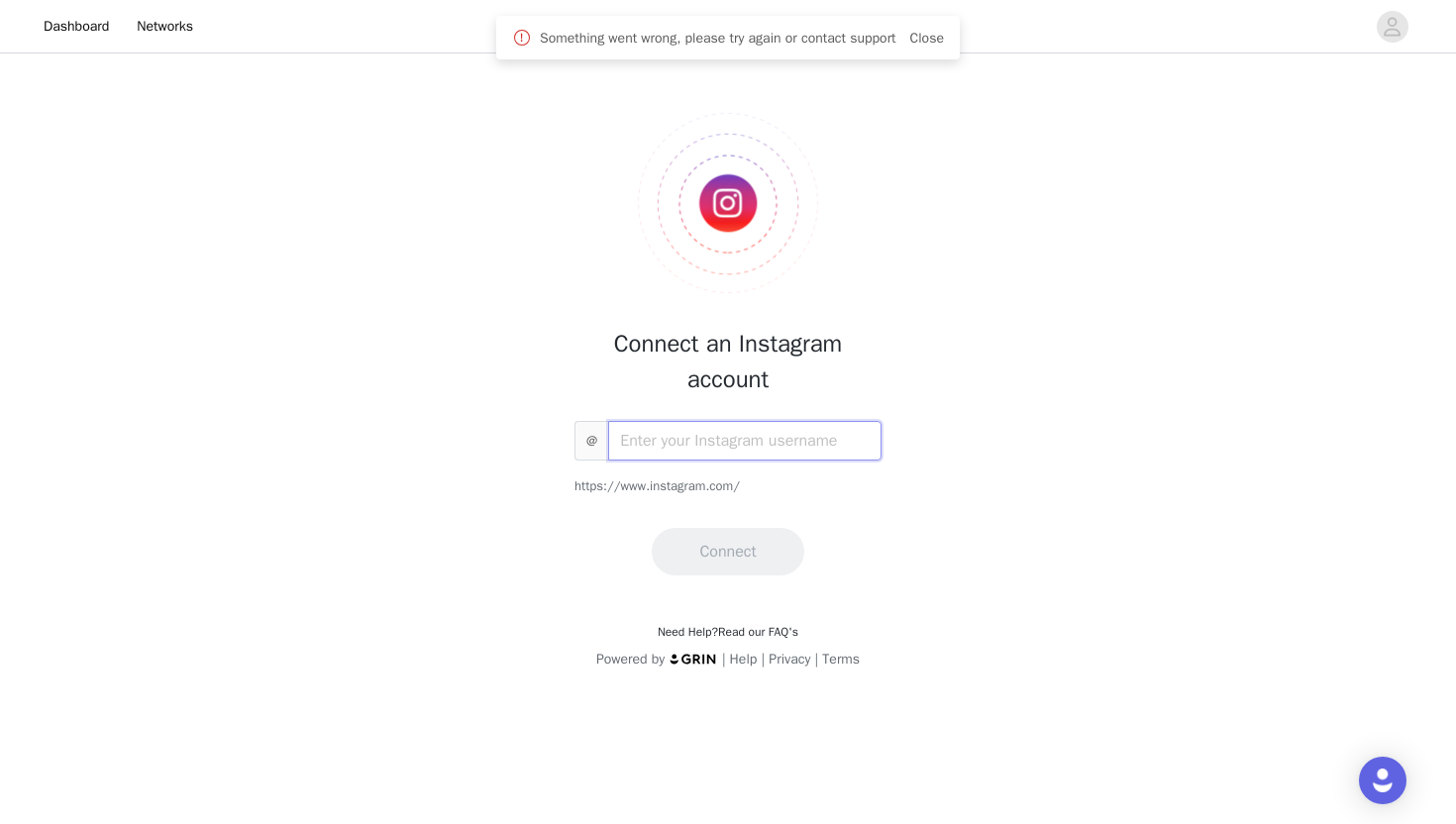 click at bounding box center [745, 441] 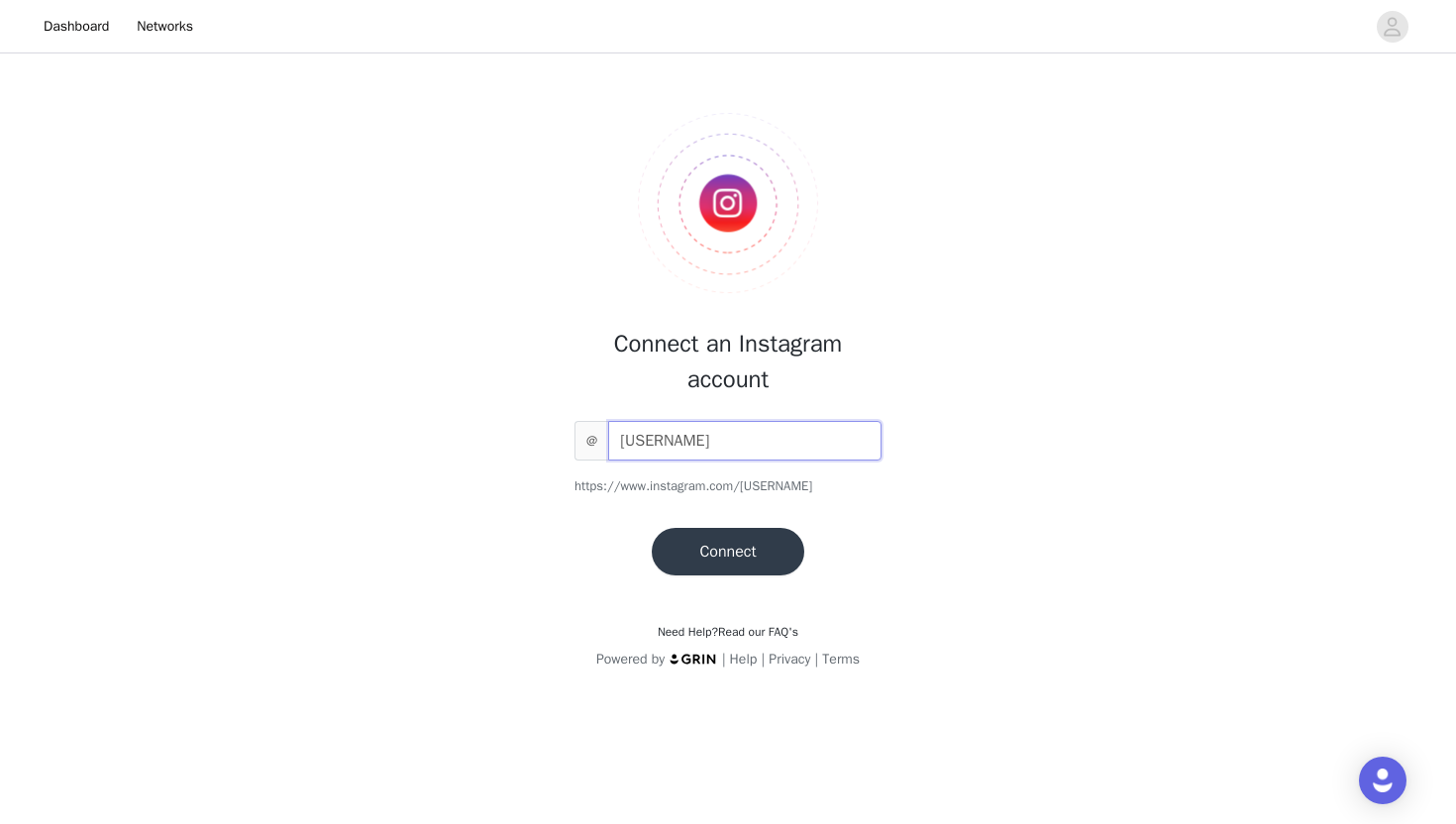 type on "[USERNAME]" 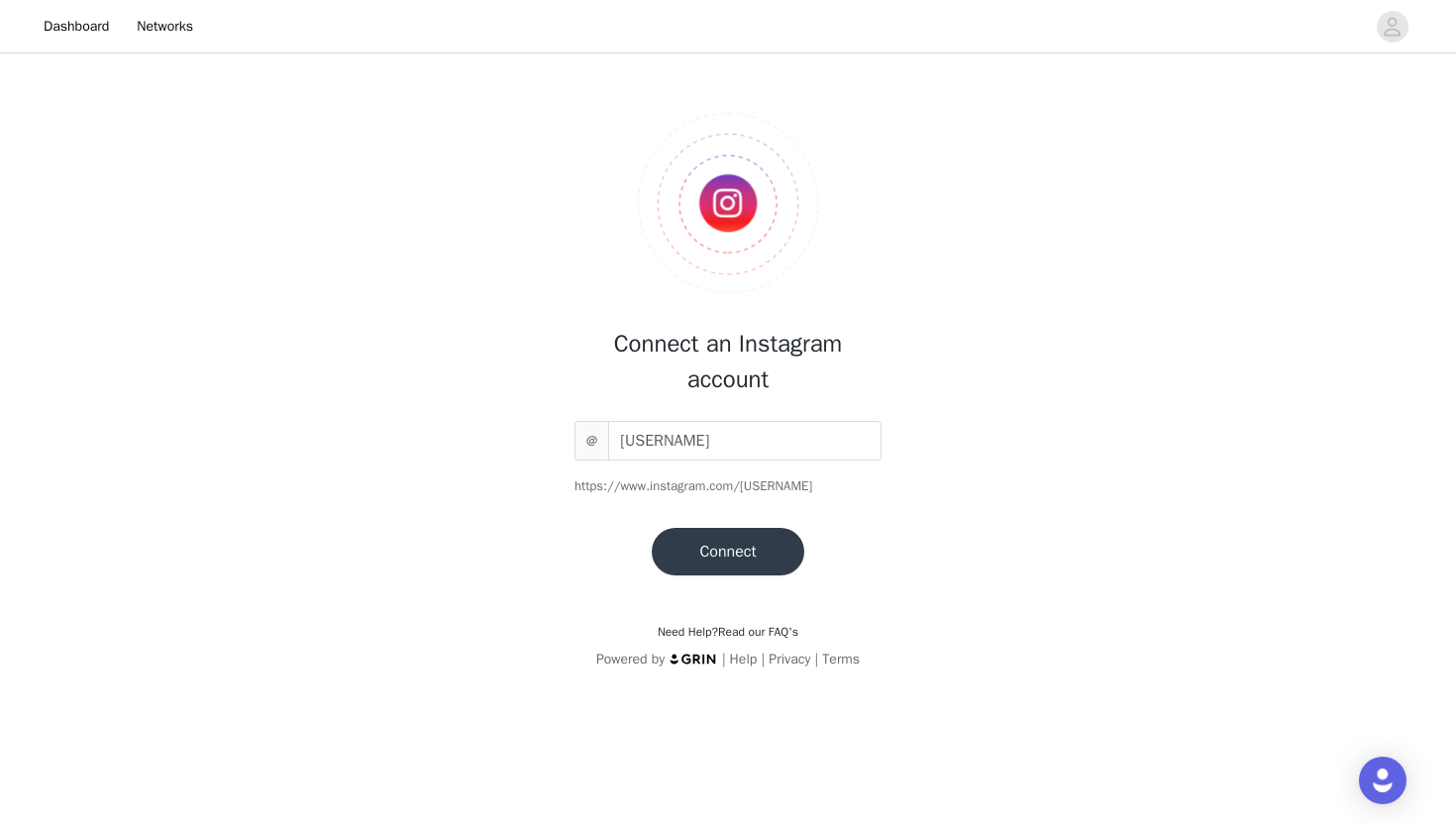 click on "Connect" at bounding box center (727, 552) 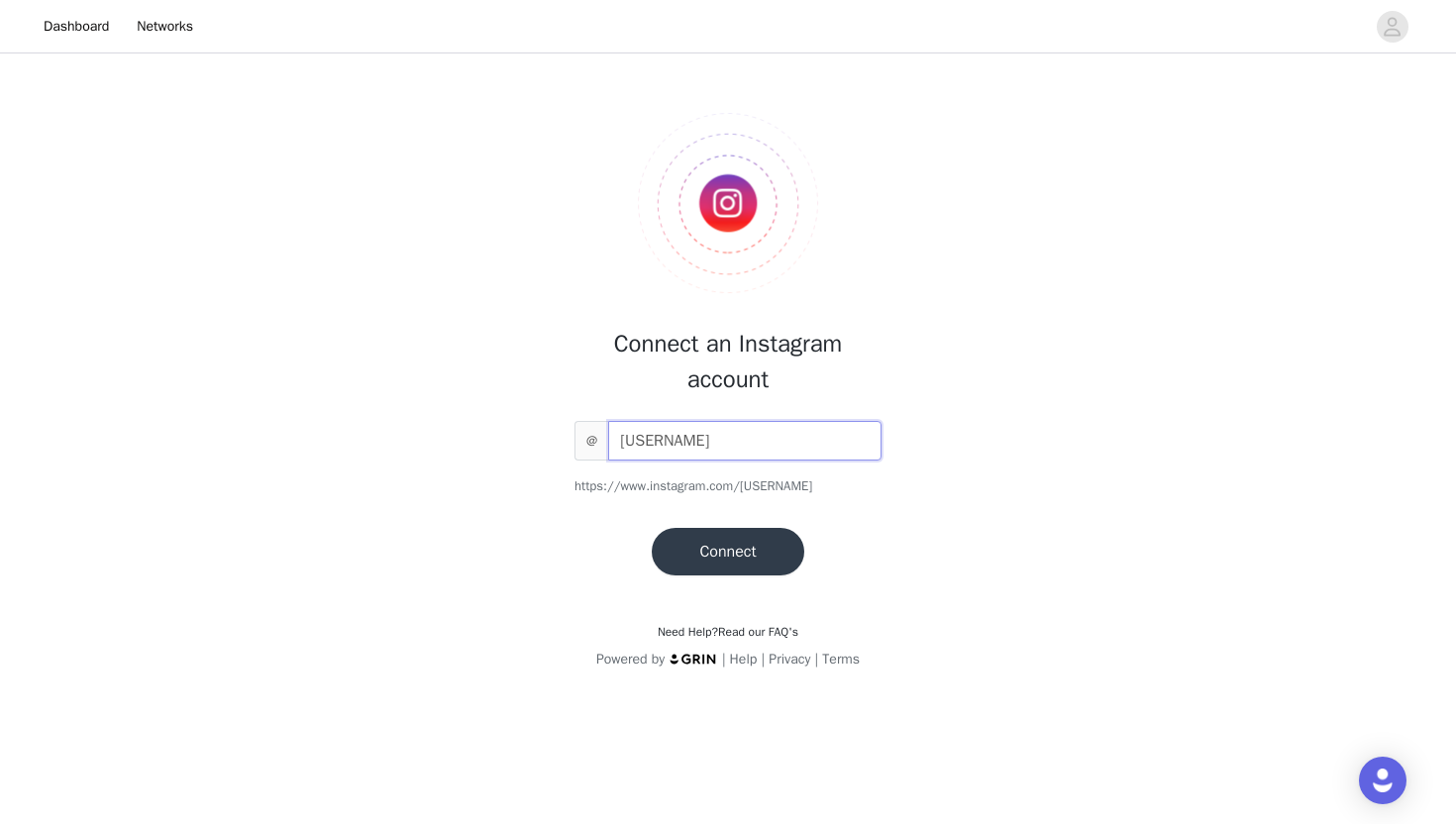 click on "[USERNAME]" at bounding box center (745, 441) 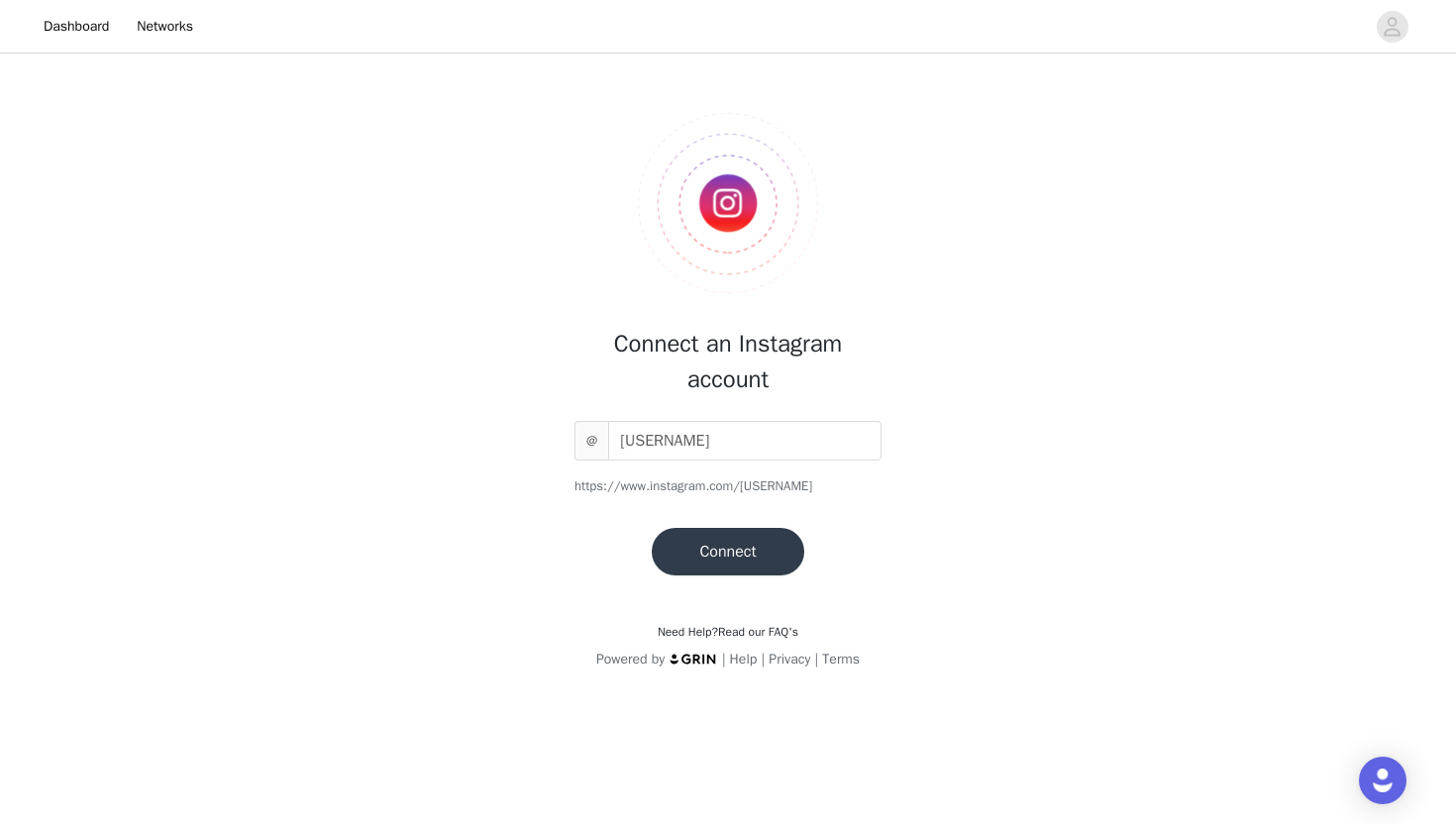 click on "Connect" at bounding box center [727, 552] 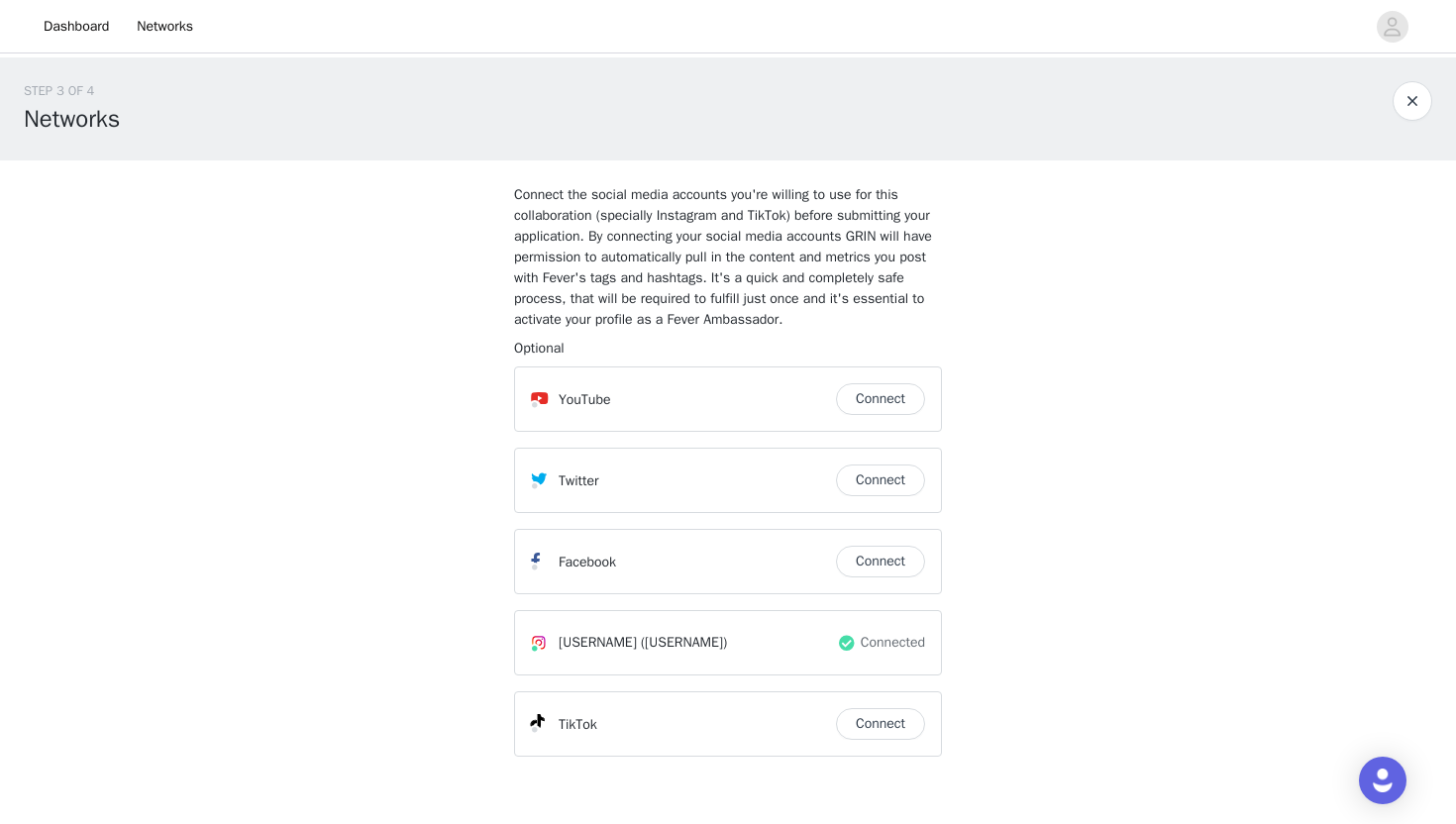 click on "Connect" at bounding box center [881, 724] 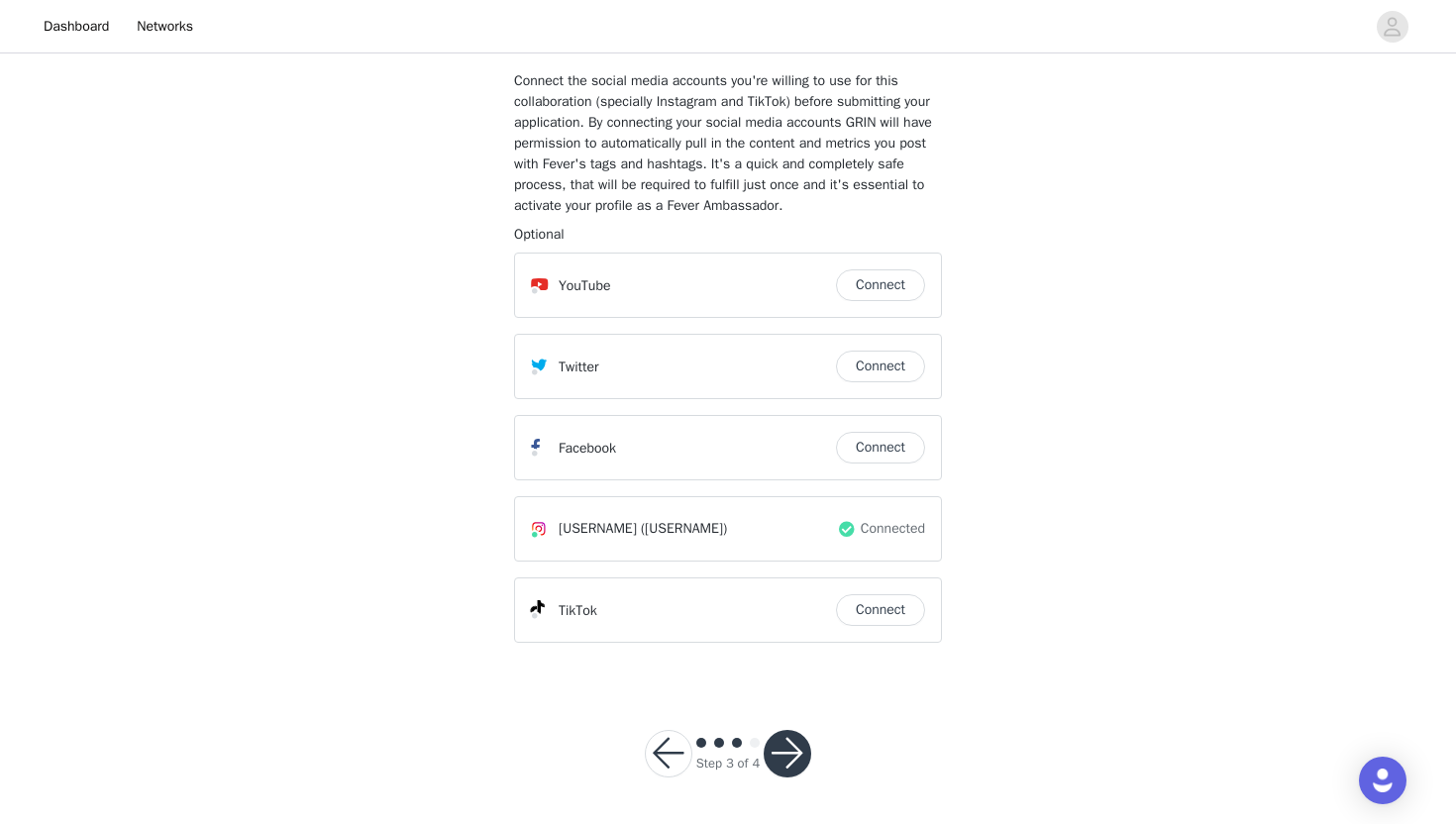 click at bounding box center [787, 754] 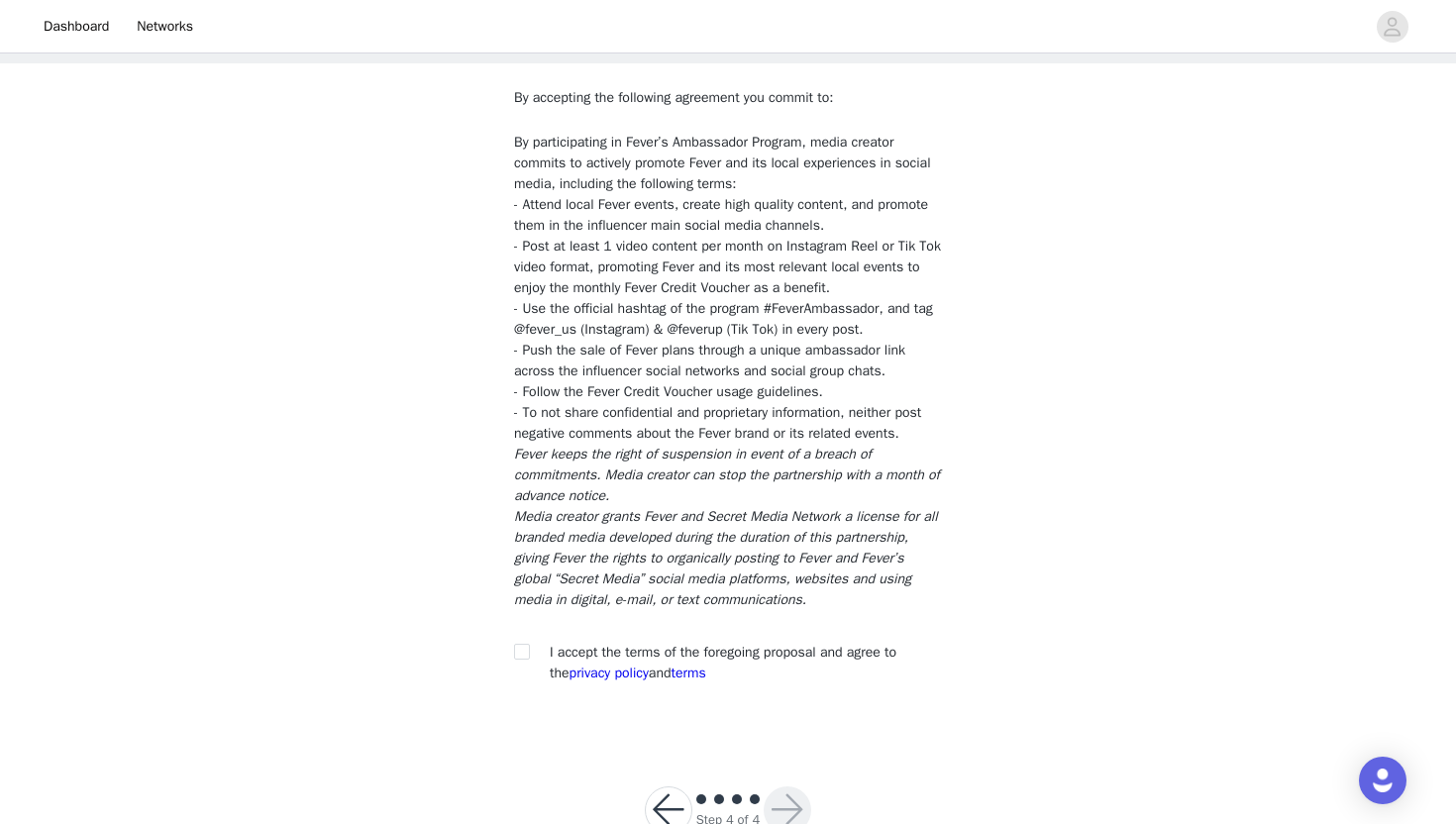 scroll, scrollTop: 101, scrollLeft: 0, axis: vertical 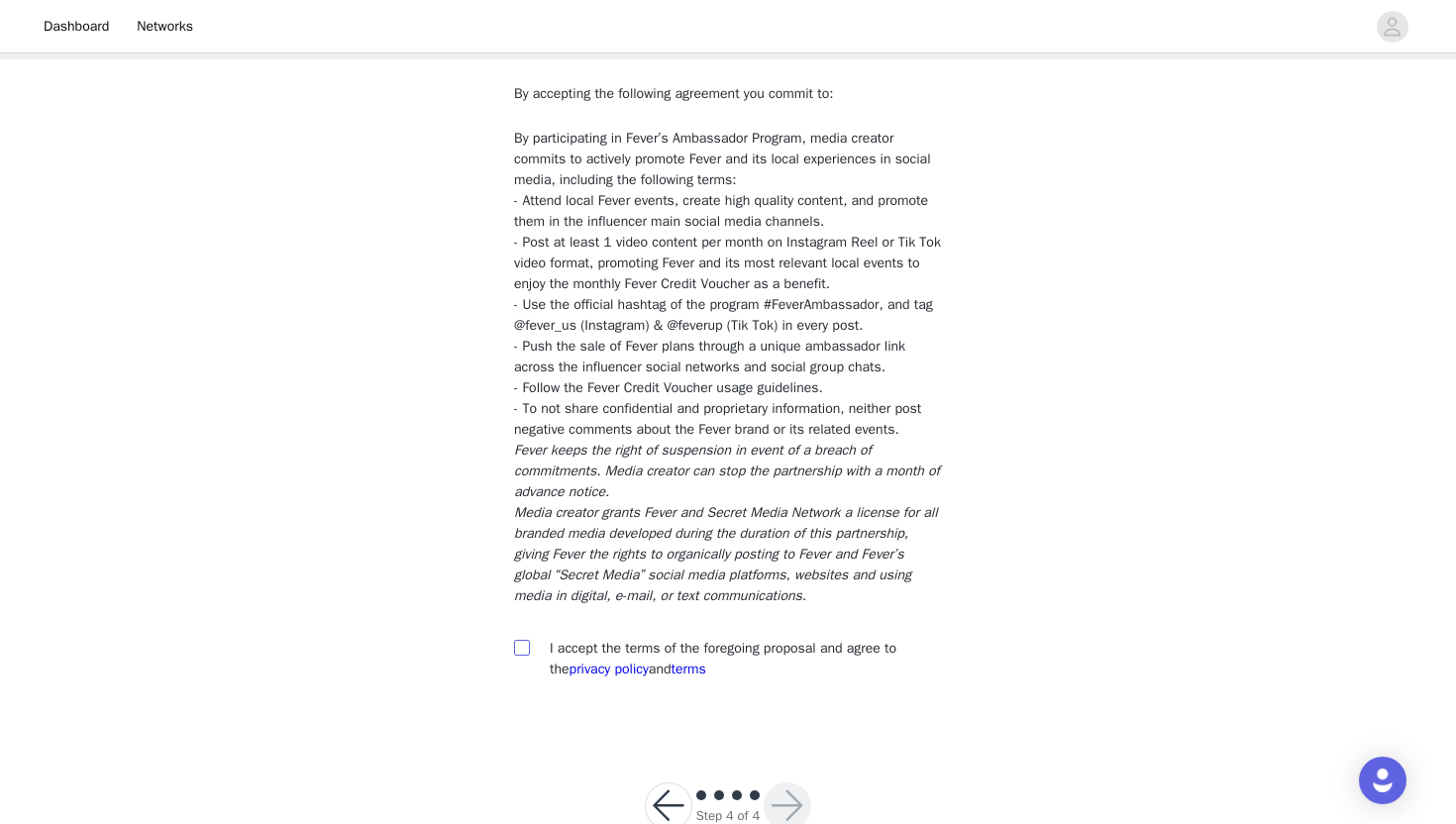 click at bounding box center [521, 647] 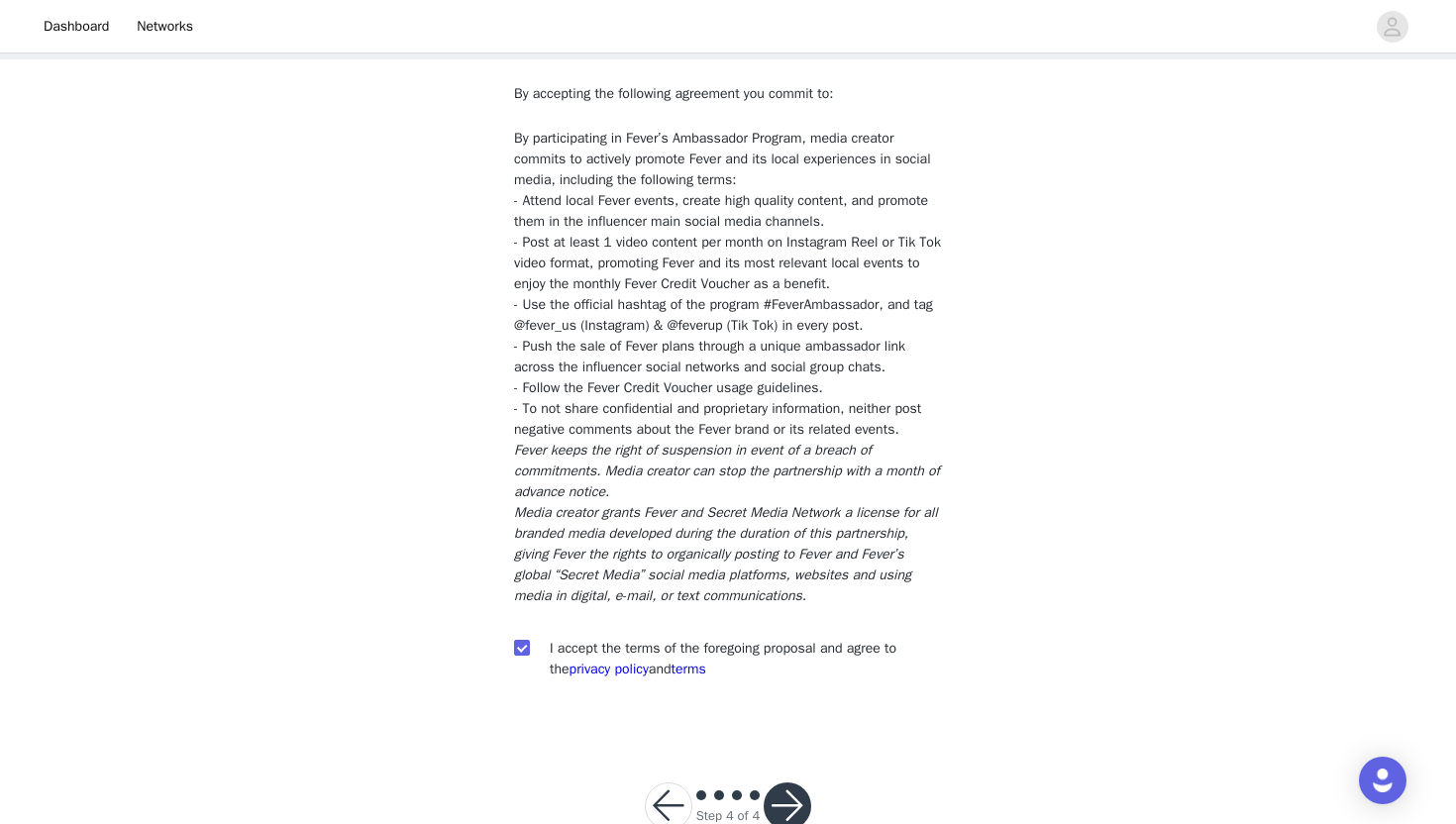 scroll, scrollTop: 195, scrollLeft: 0, axis: vertical 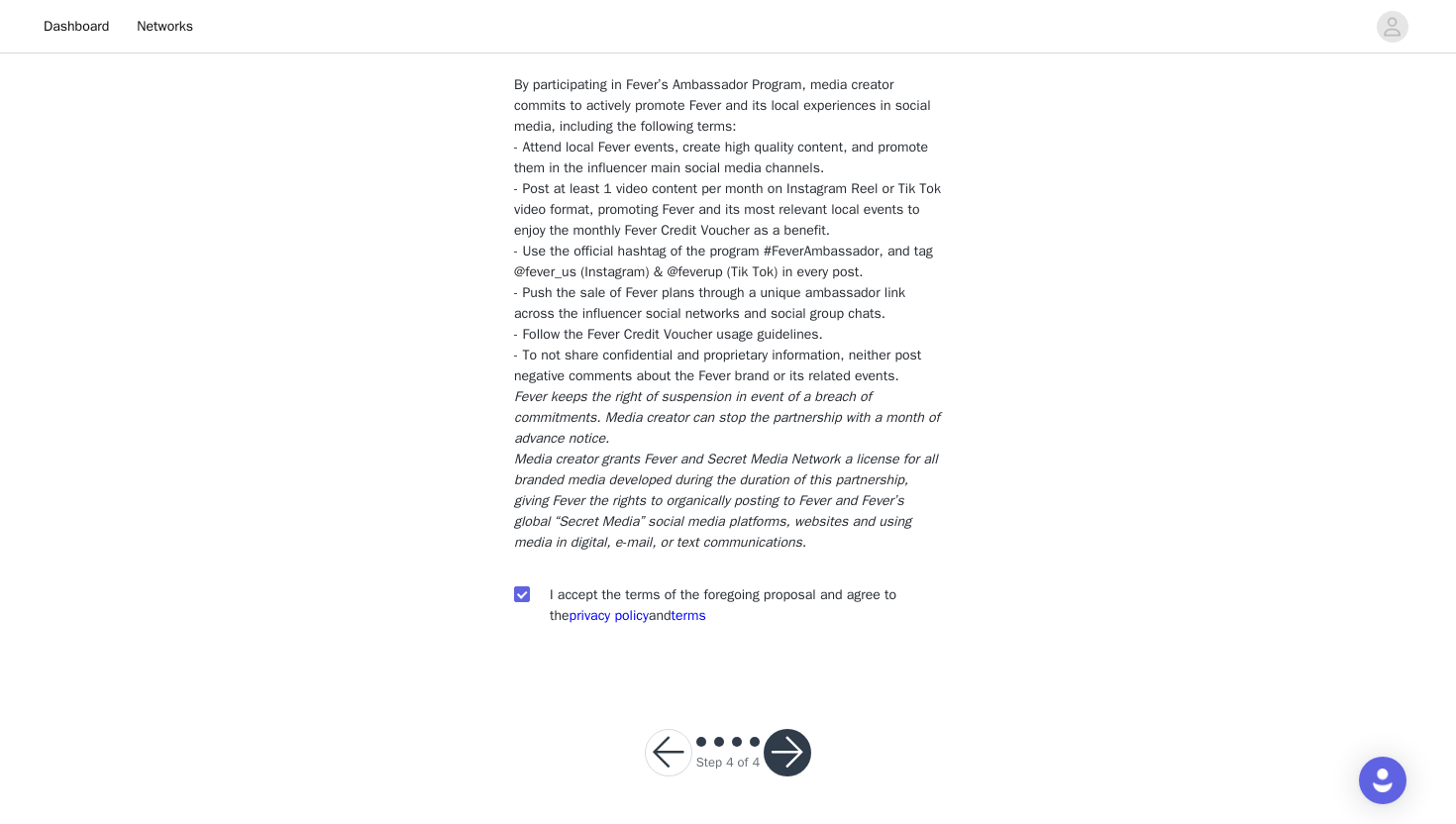 click at bounding box center (787, 753) 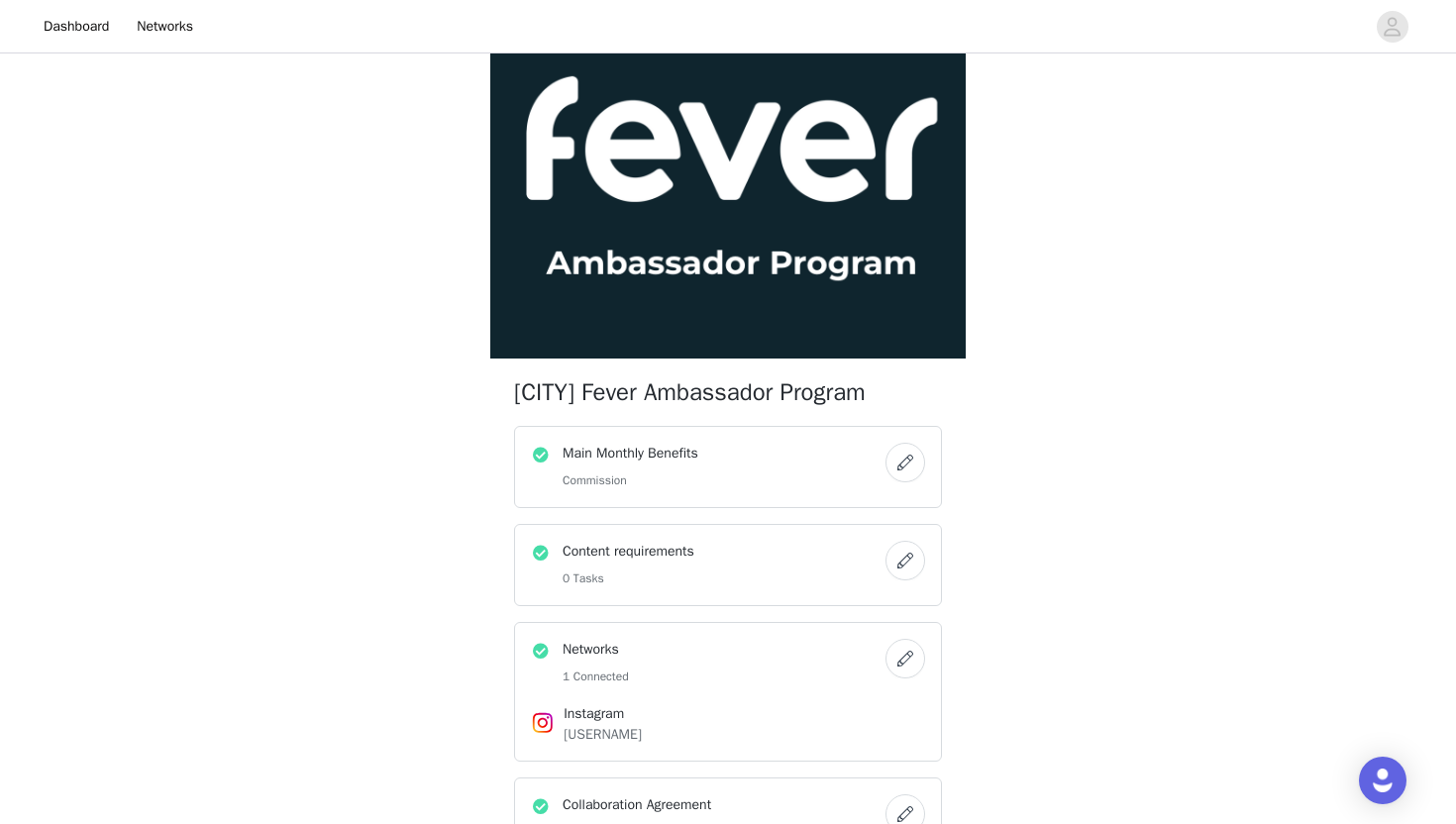 scroll, scrollTop: 0, scrollLeft: 0, axis: both 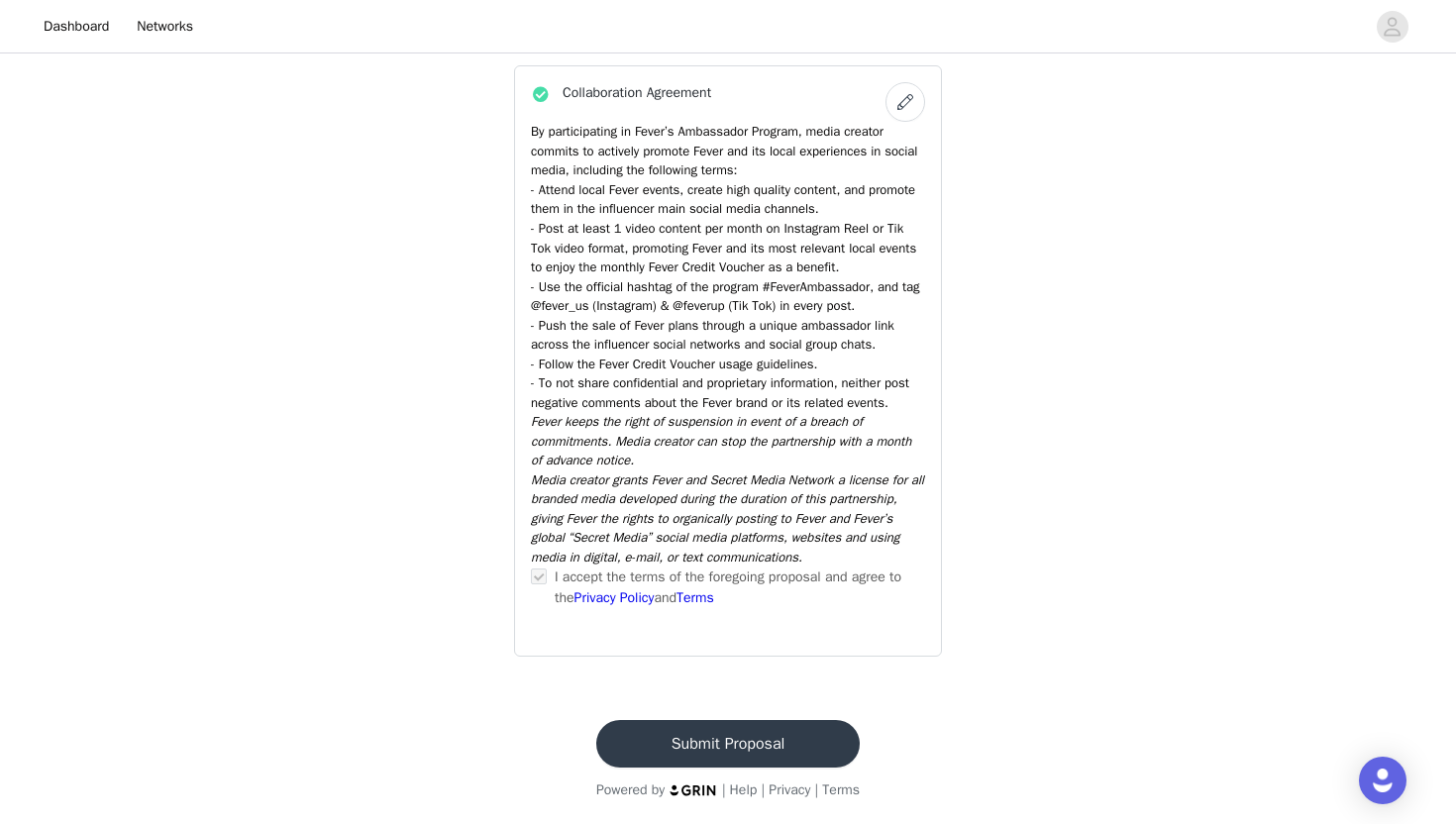 click on "Submit Proposal" at bounding box center (728, 744) 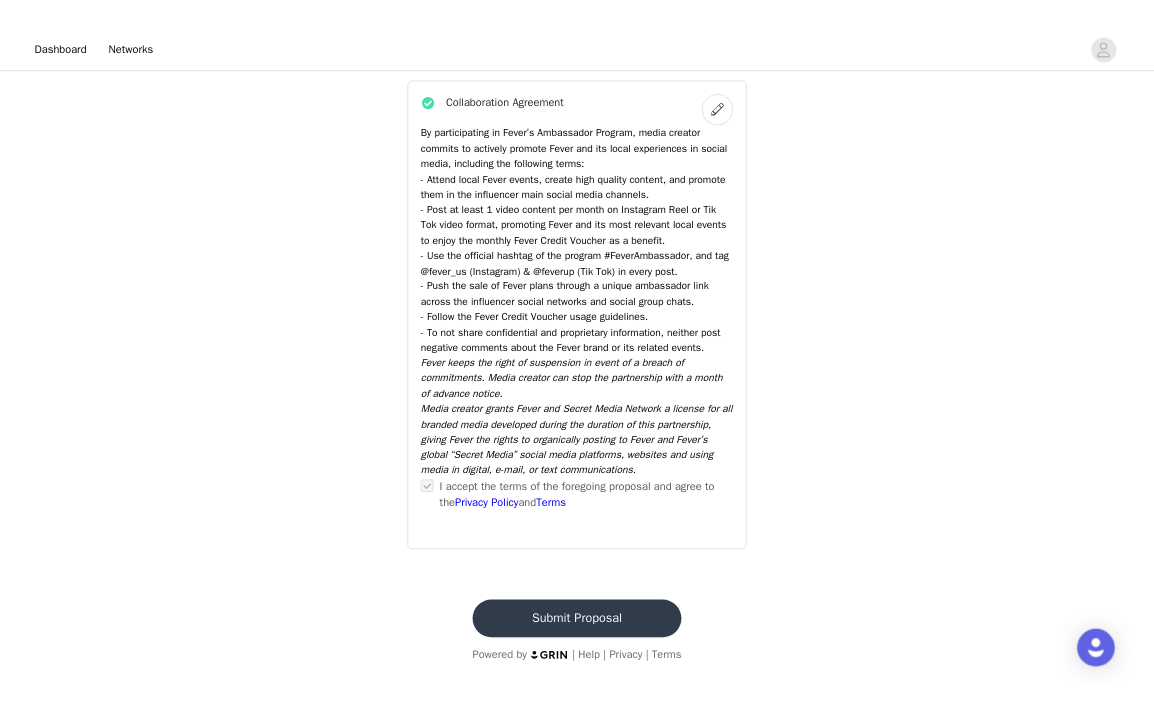 scroll, scrollTop: 0, scrollLeft: 0, axis: both 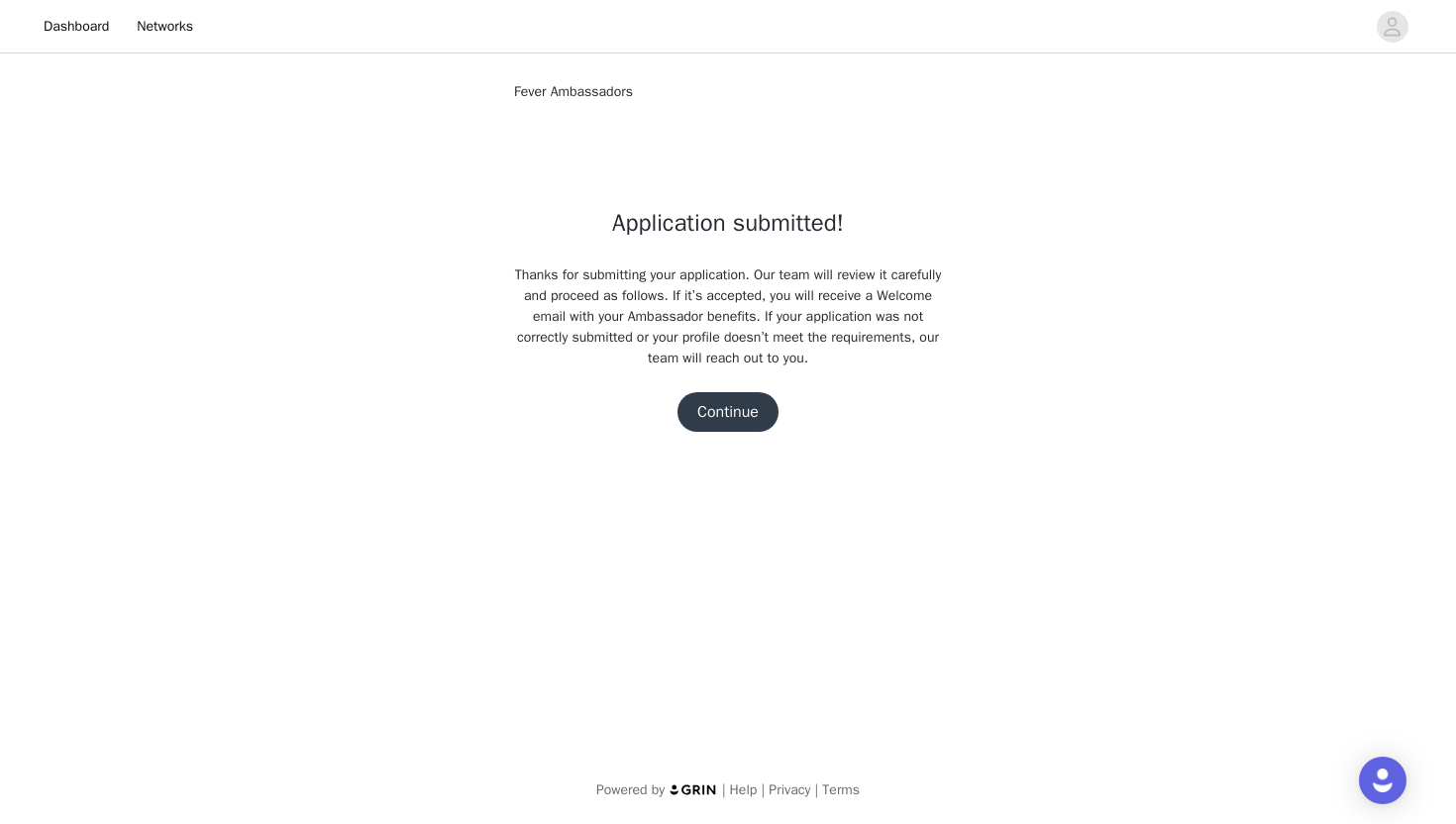 click on "Continue" at bounding box center (728, 412) 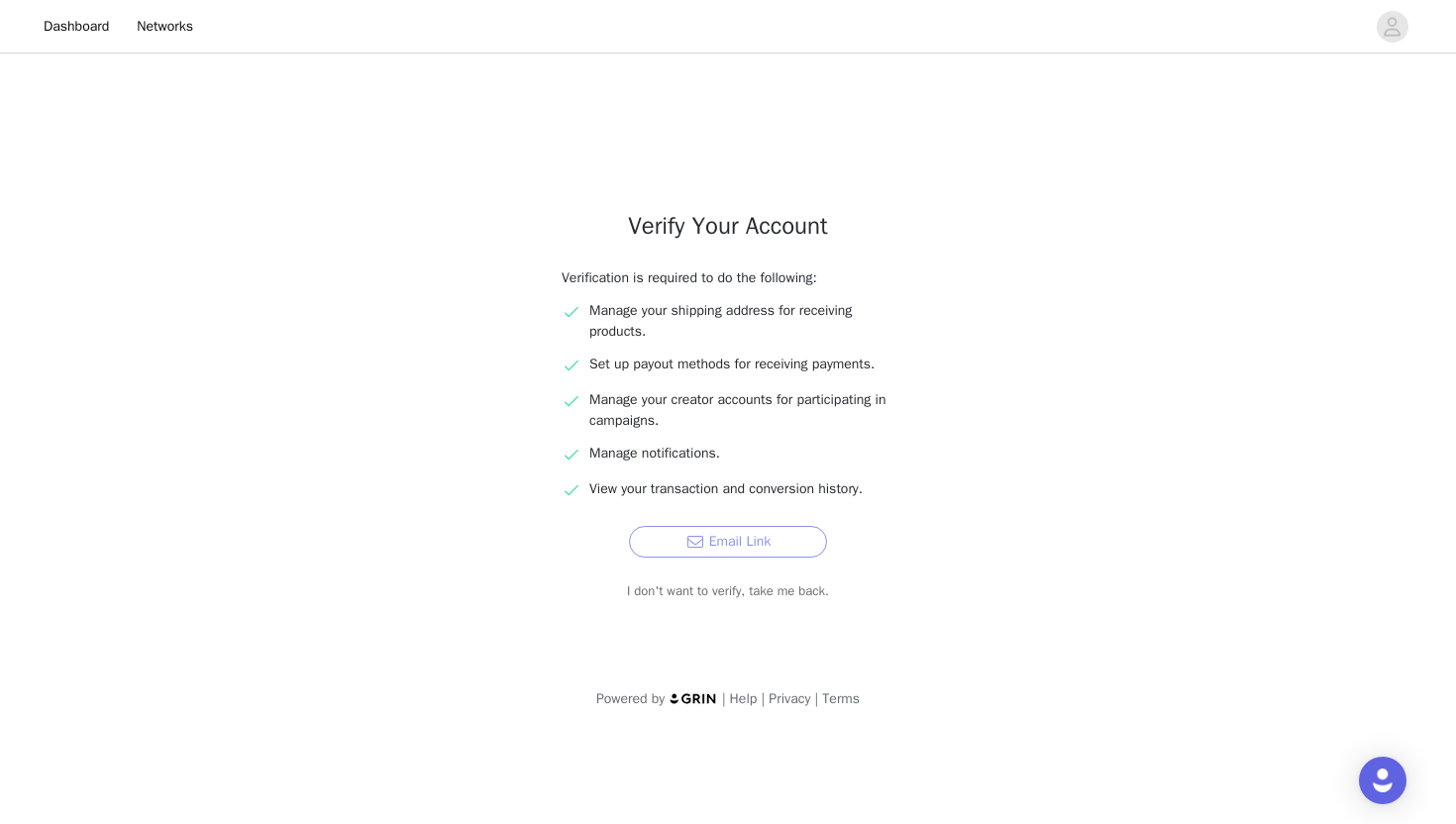 click on "Email Link" at bounding box center [728, 542] 